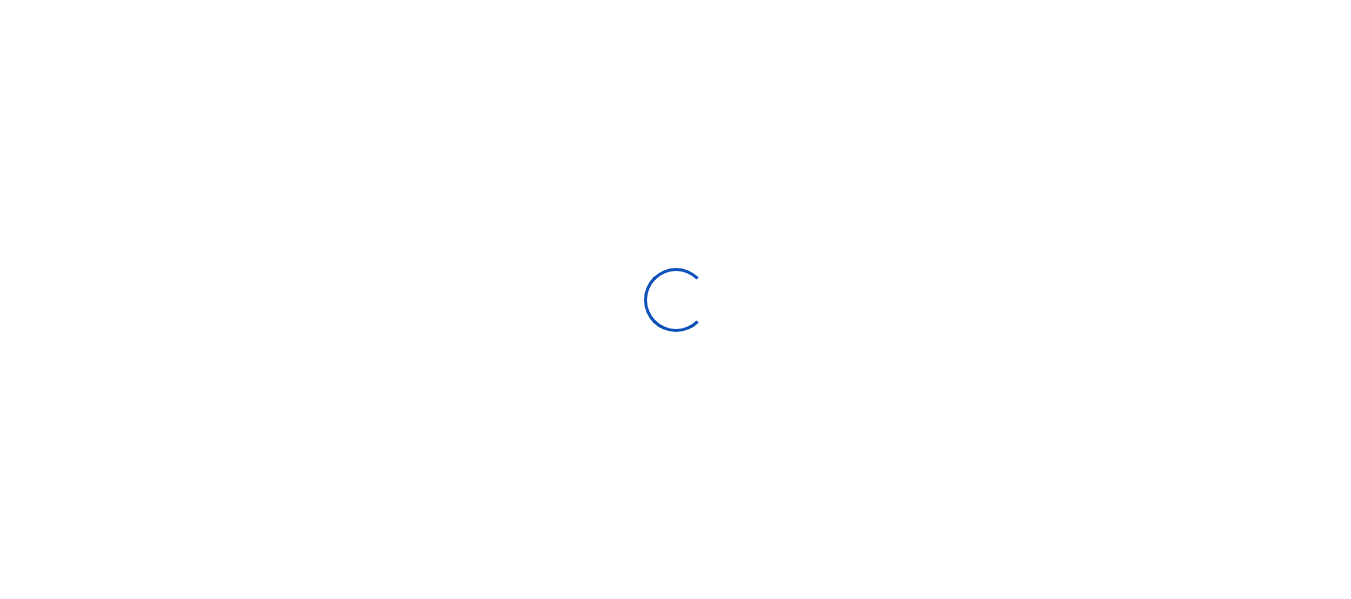 scroll, scrollTop: 0, scrollLeft: 0, axis: both 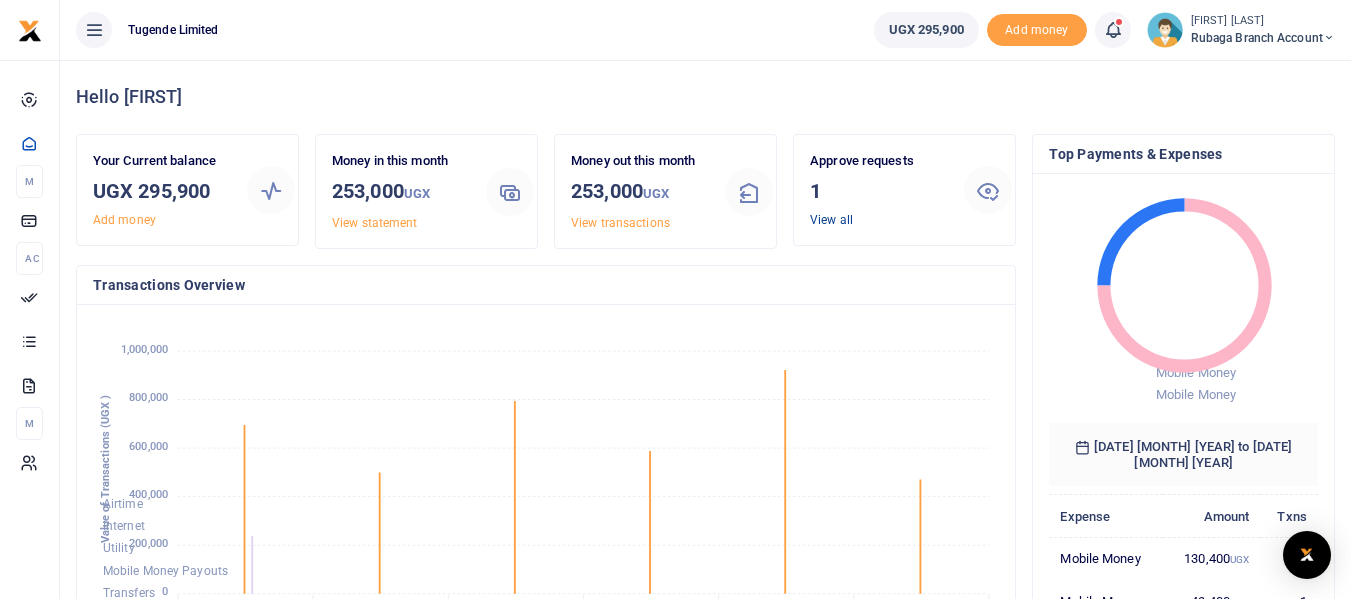 click on "View all" at bounding box center [831, 220] 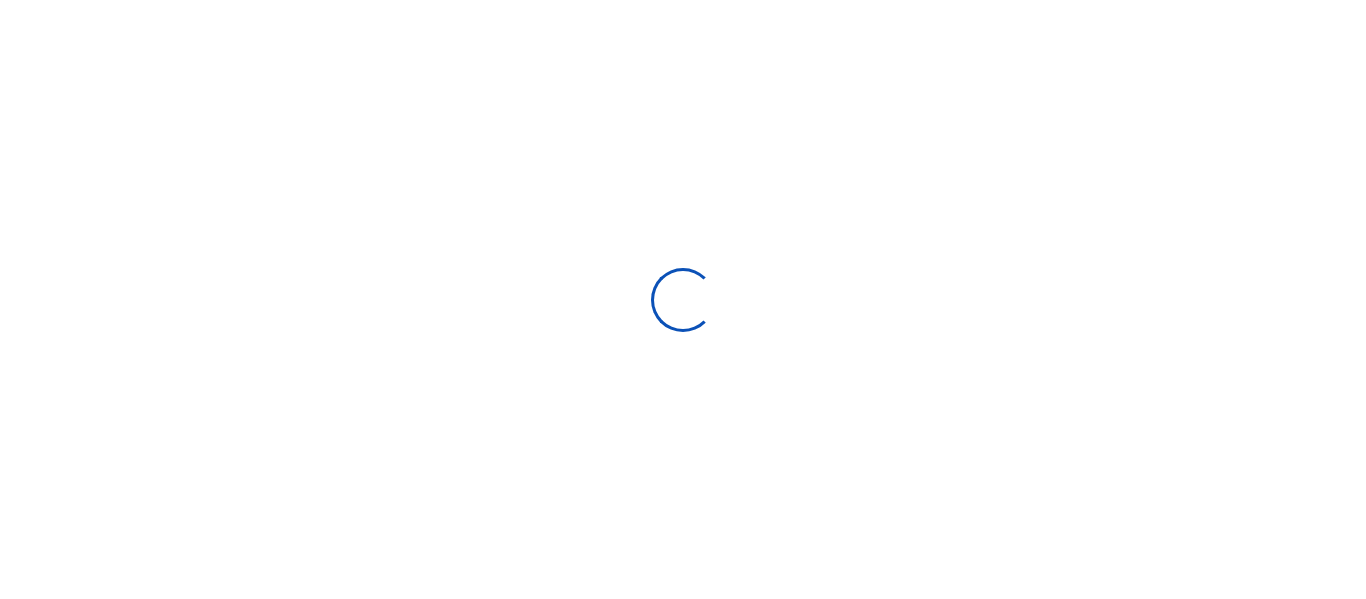scroll, scrollTop: 0, scrollLeft: 0, axis: both 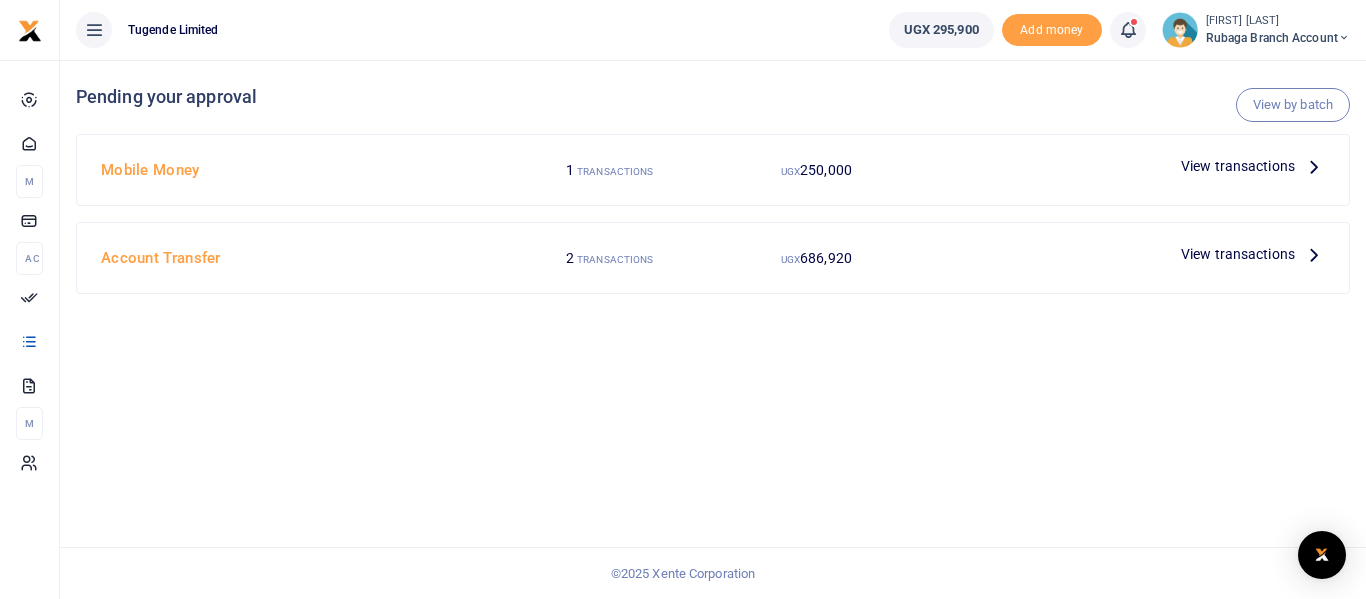 click at bounding box center (1314, 166) 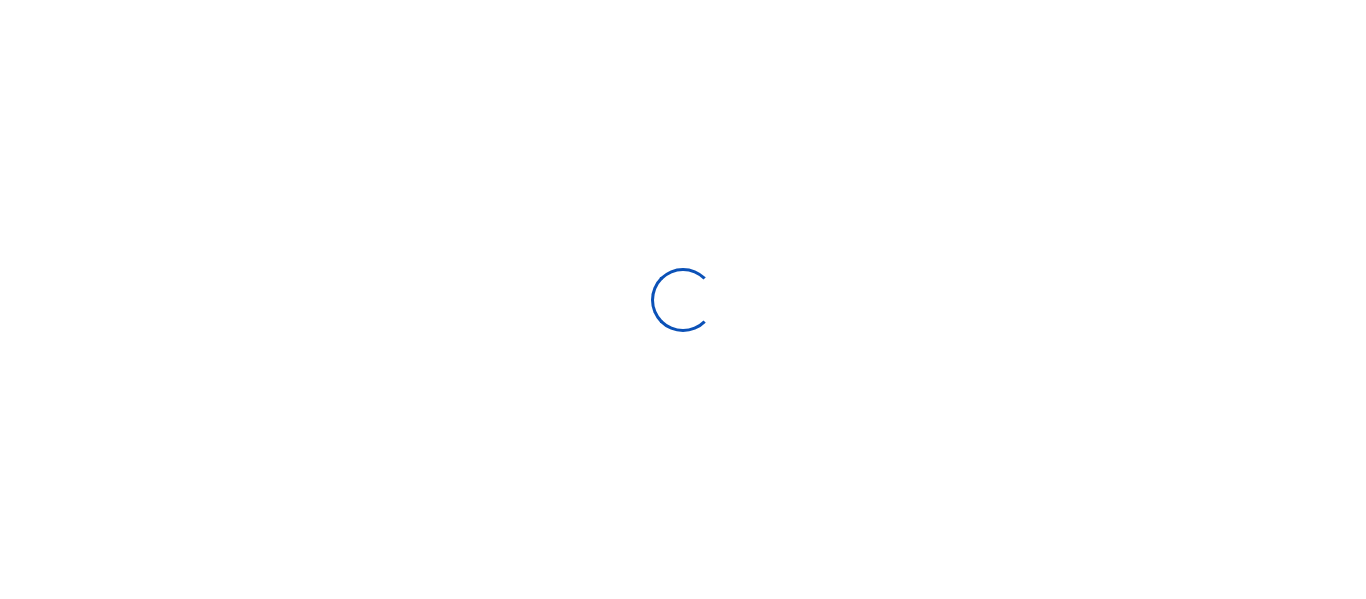 scroll, scrollTop: 0, scrollLeft: 0, axis: both 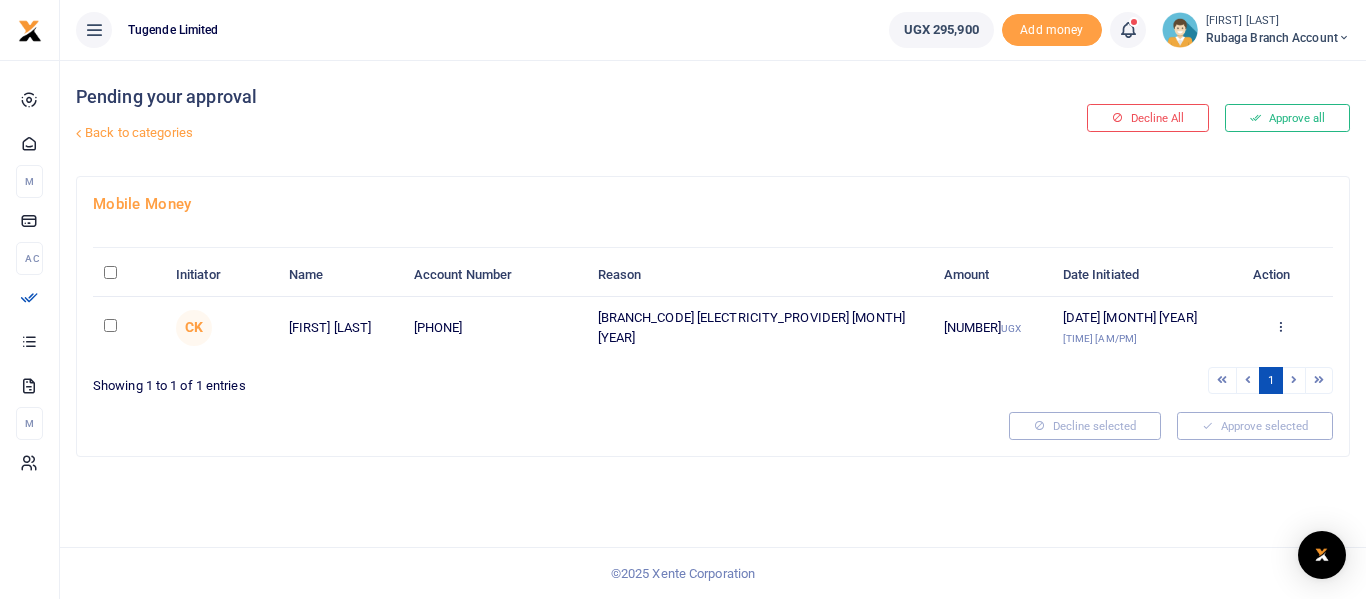 click at bounding box center [110, 325] 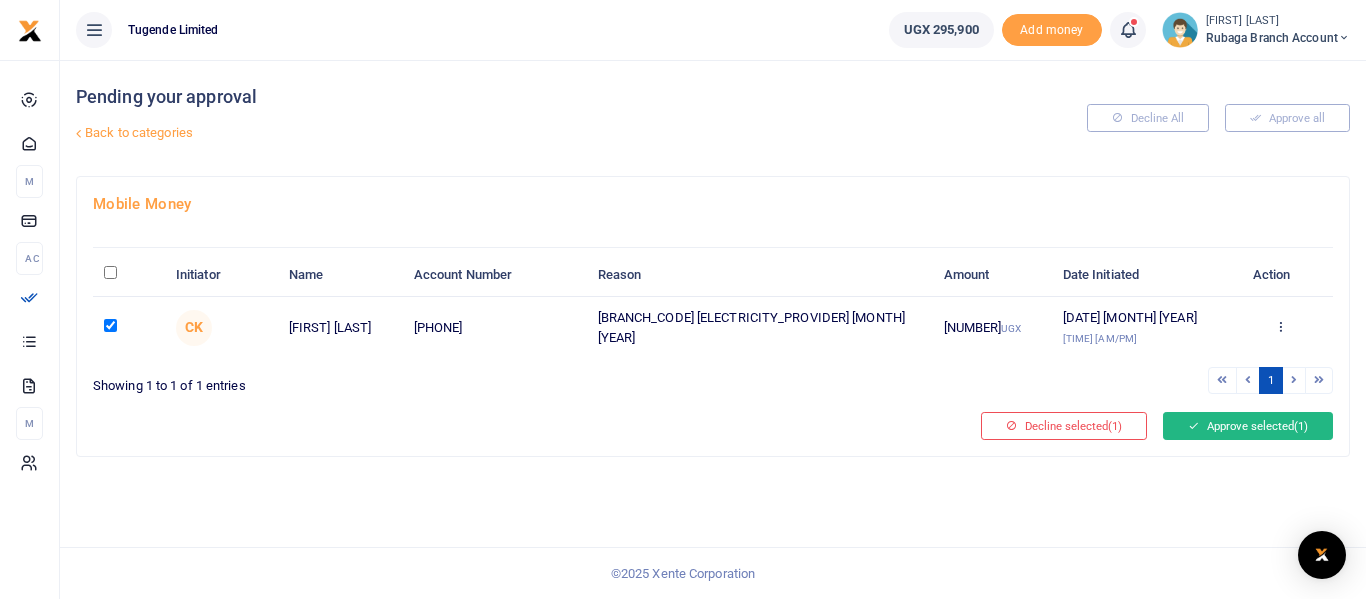 click on "Approve selected  (1)" at bounding box center [1248, 426] 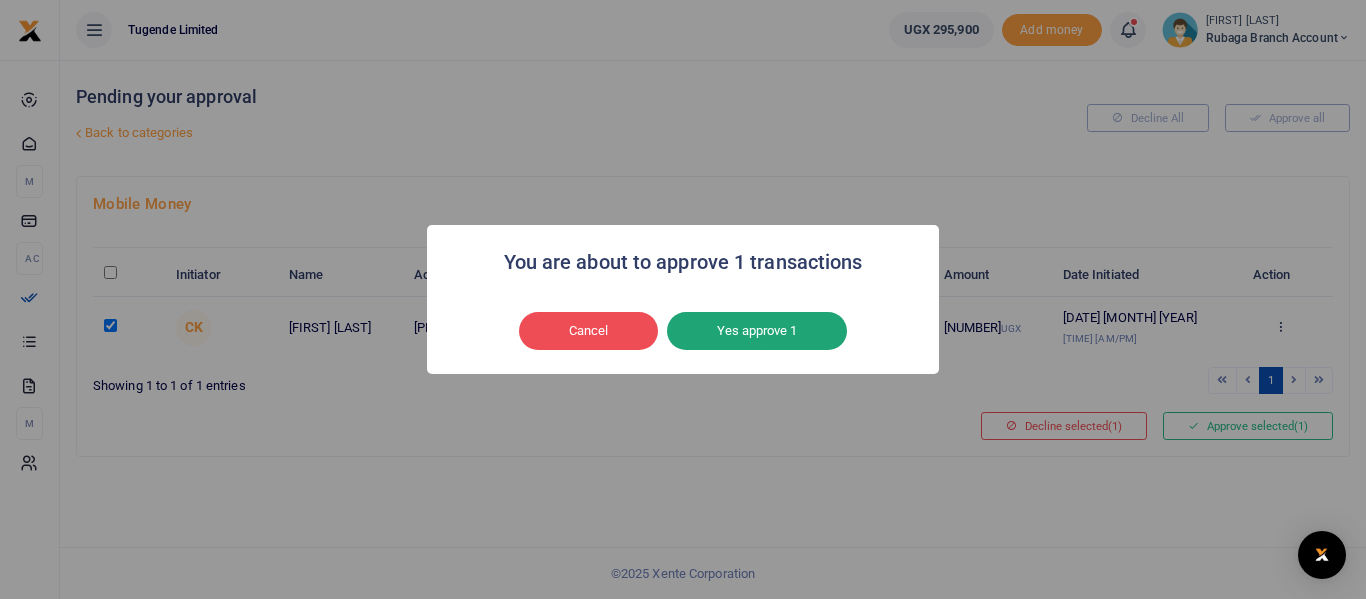click on "Yes approve 1" at bounding box center [757, 331] 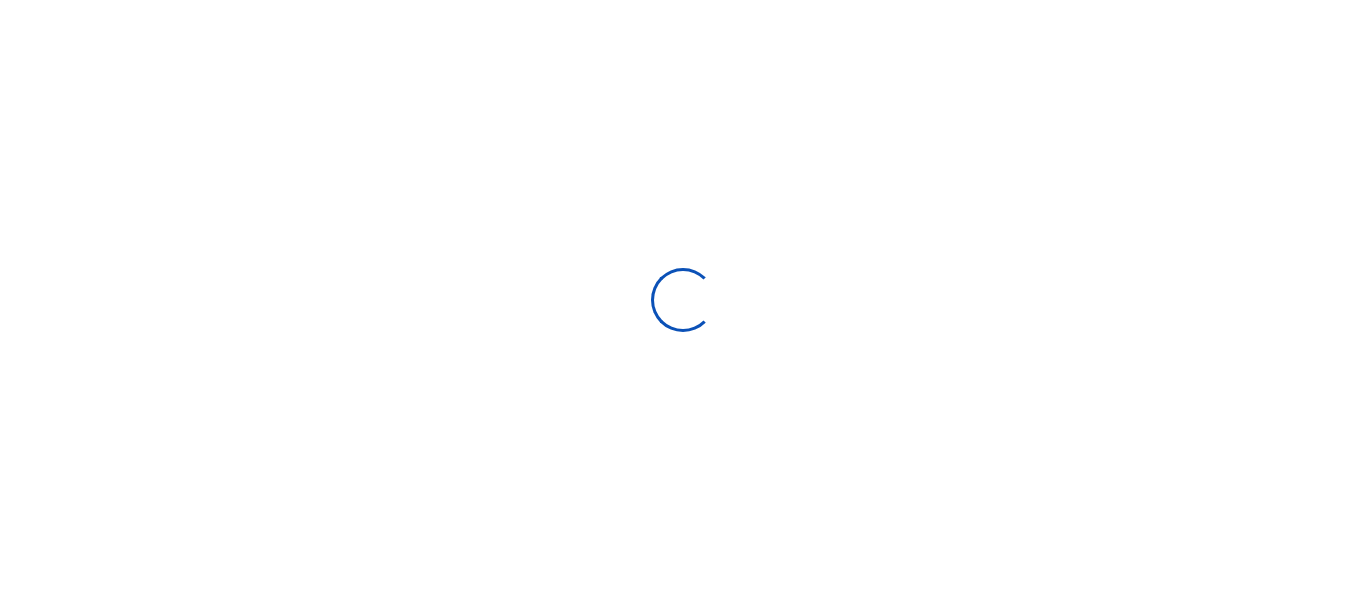 scroll, scrollTop: 0, scrollLeft: 0, axis: both 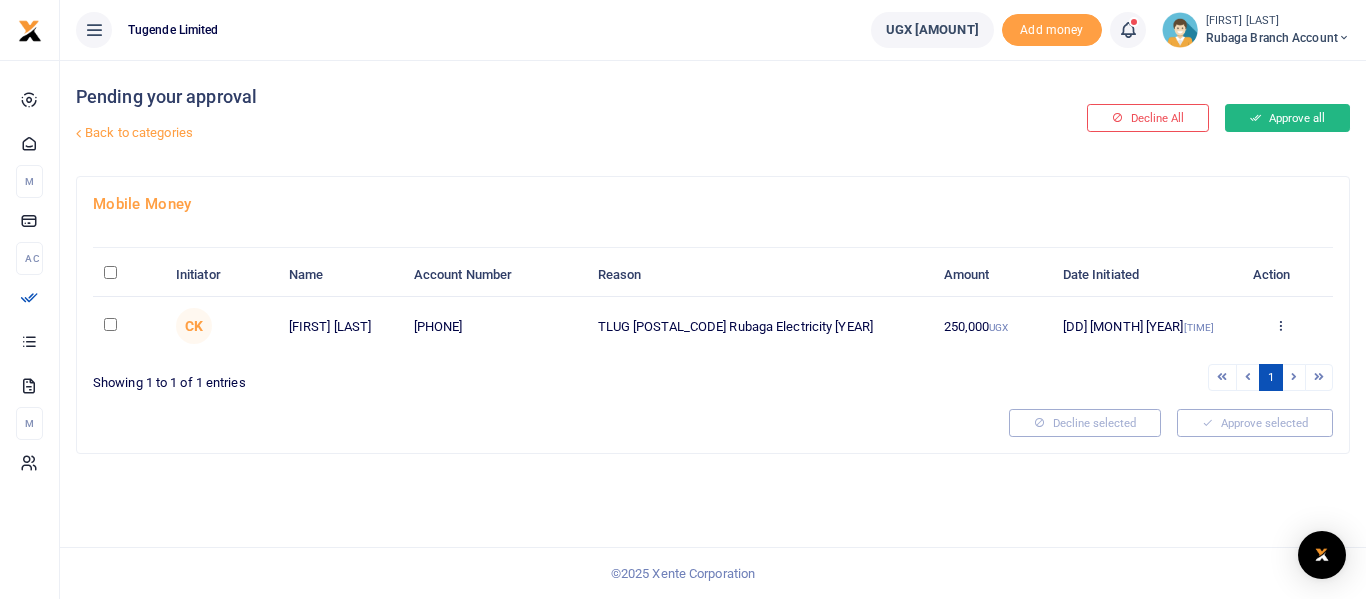 click on "Approve all" at bounding box center (1287, 118) 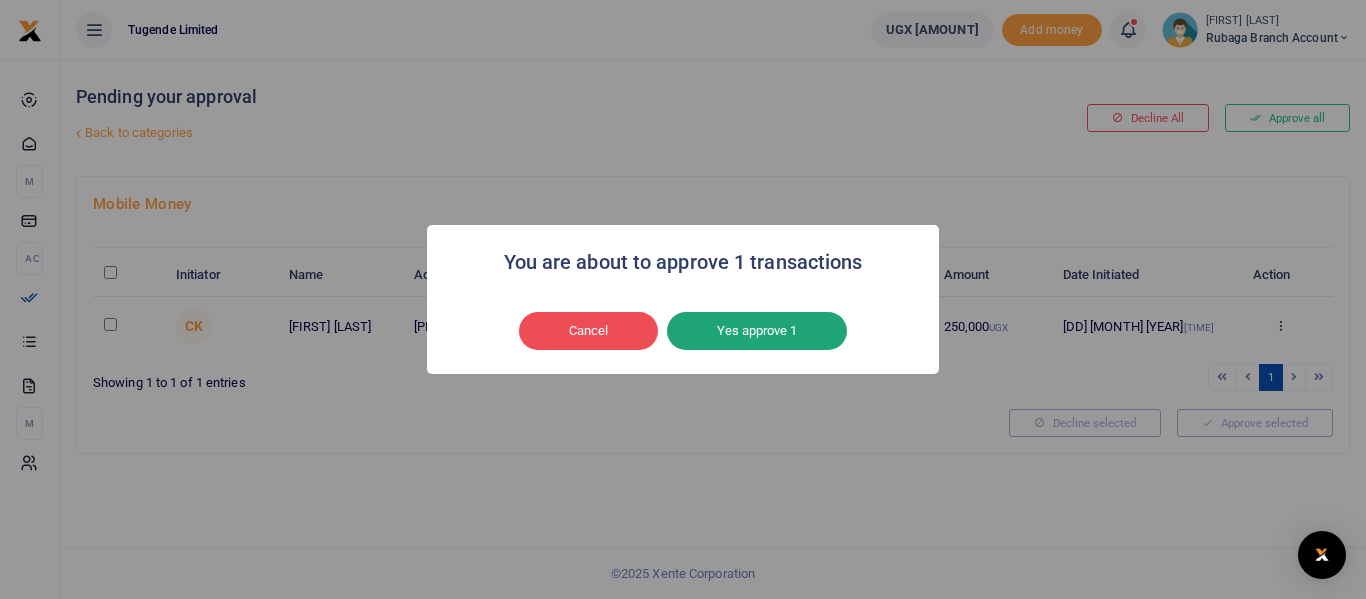 click on "Yes approve 1" at bounding box center (757, 331) 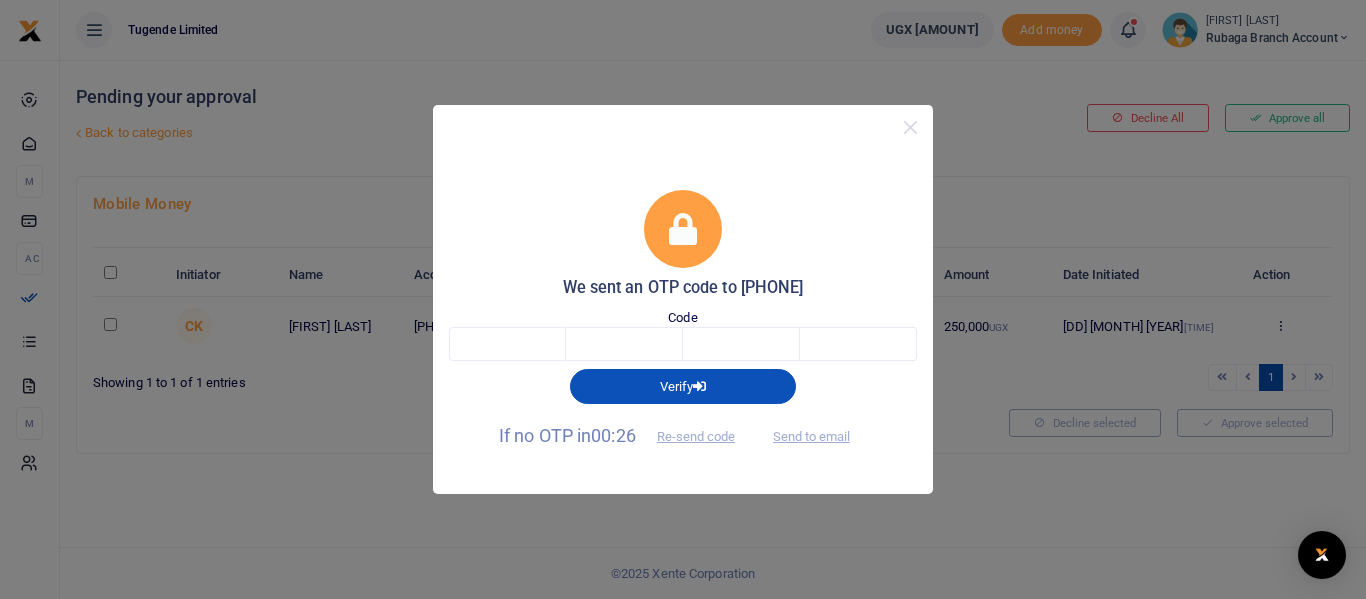 click on "If no OTP in  00:26   Re-send code" at bounding box center [625, 435] 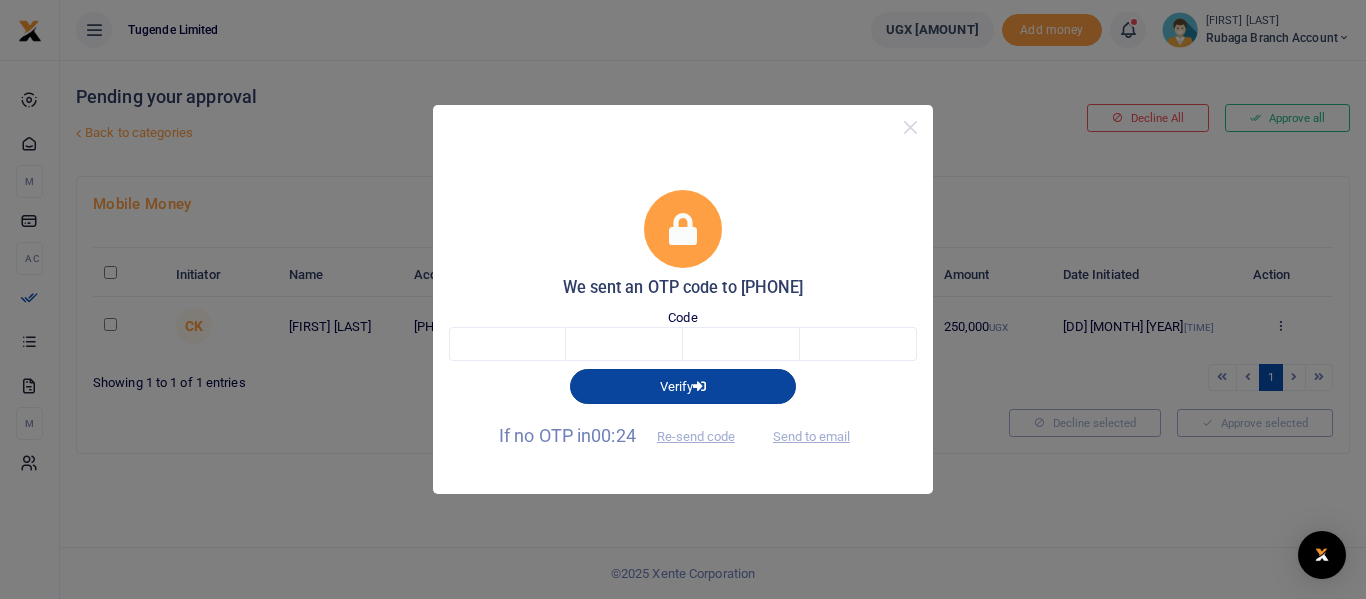 click at bounding box center [699, 386] 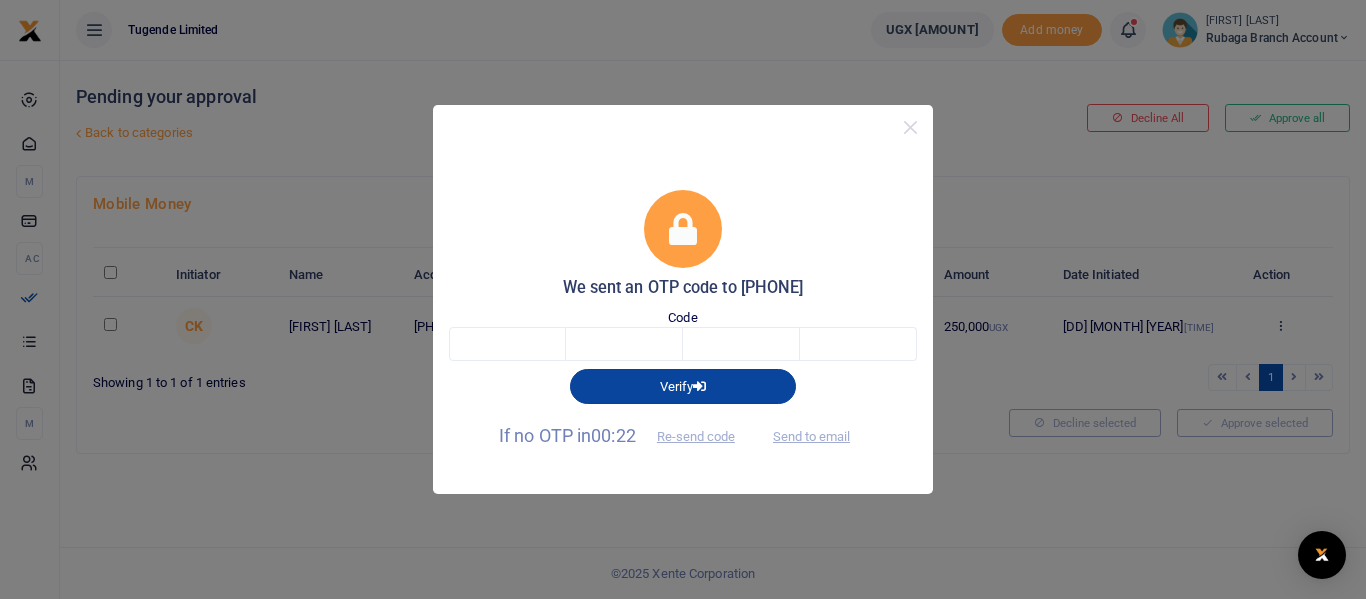 click at bounding box center [699, 386] 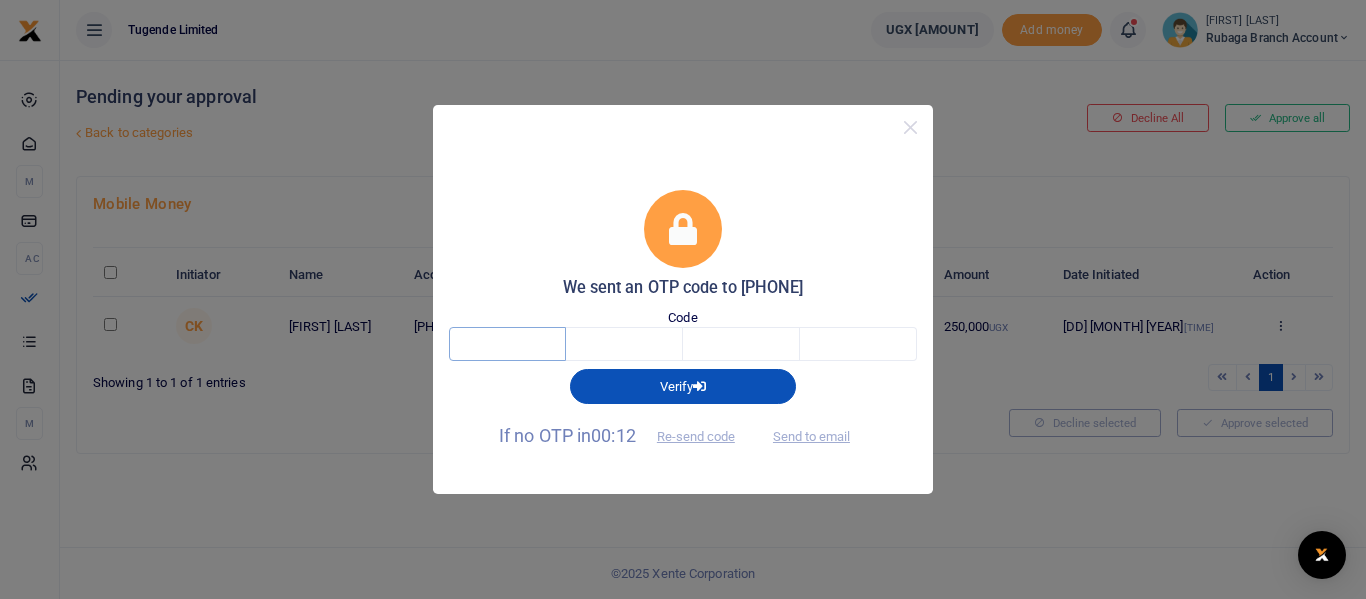 click at bounding box center (507, 344) 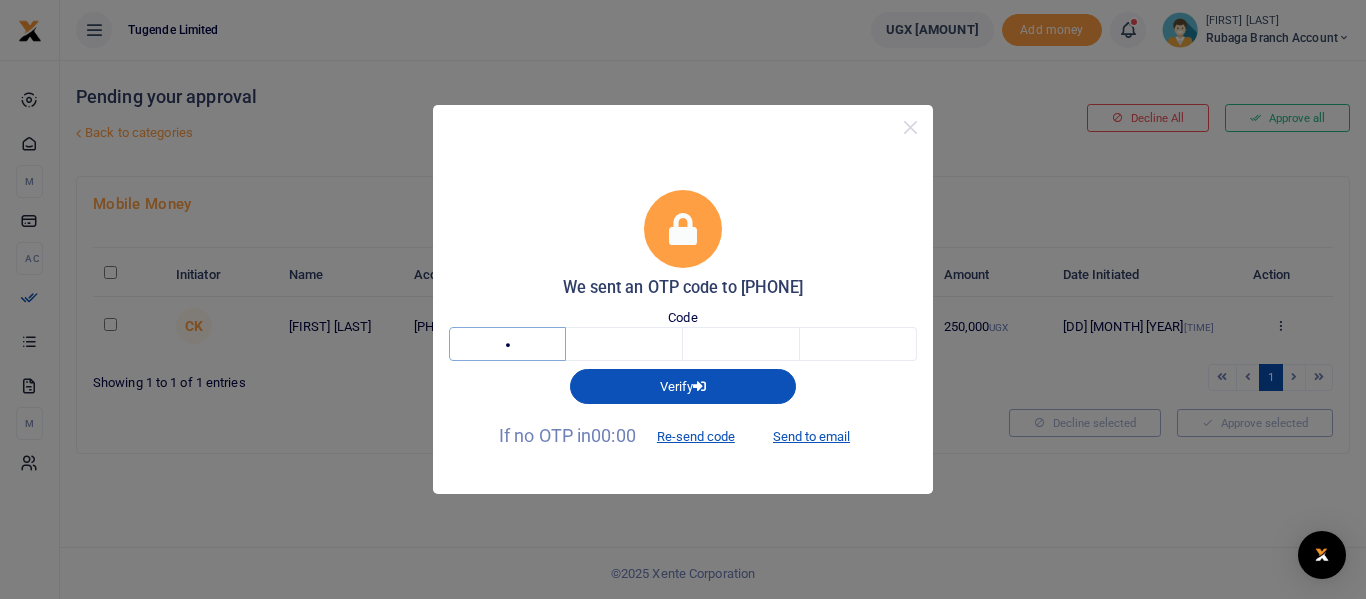 click on "8" at bounding box center [507, 344] 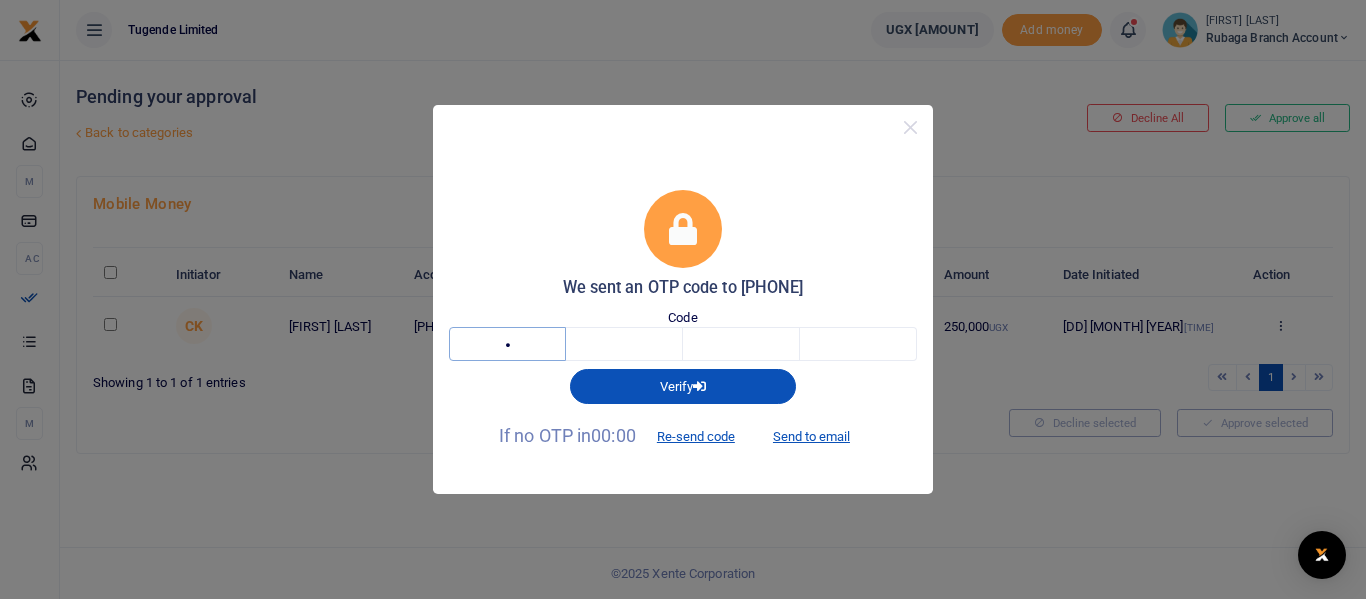 type on "6" 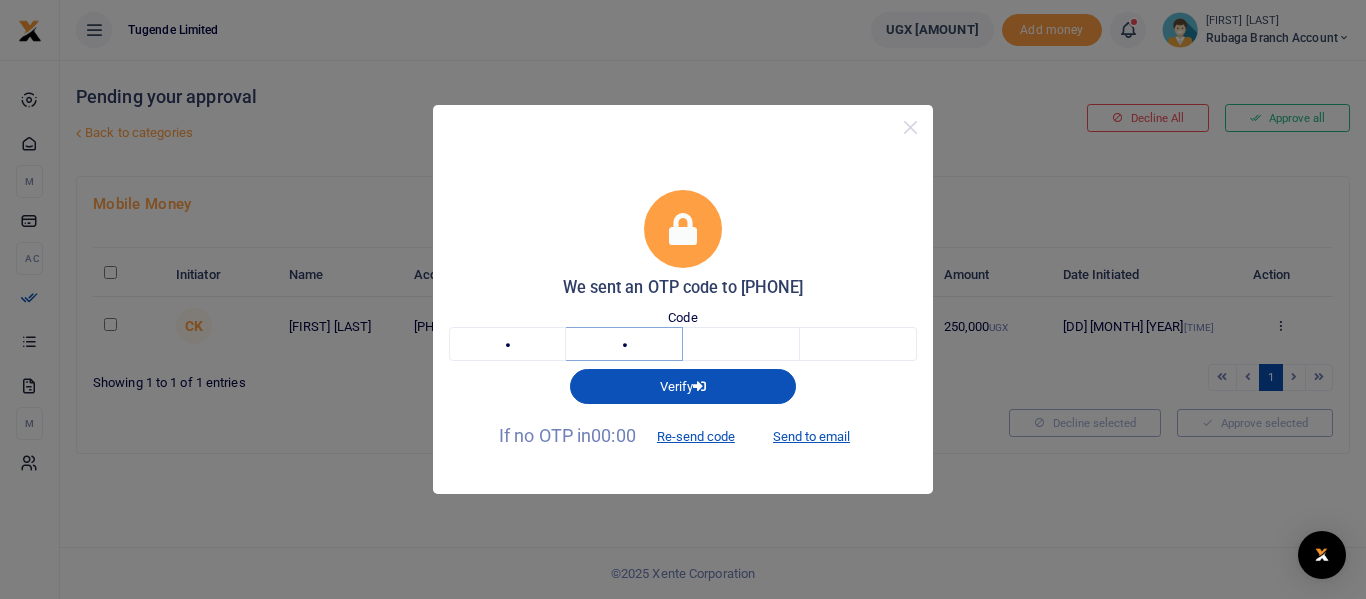 type on "2" 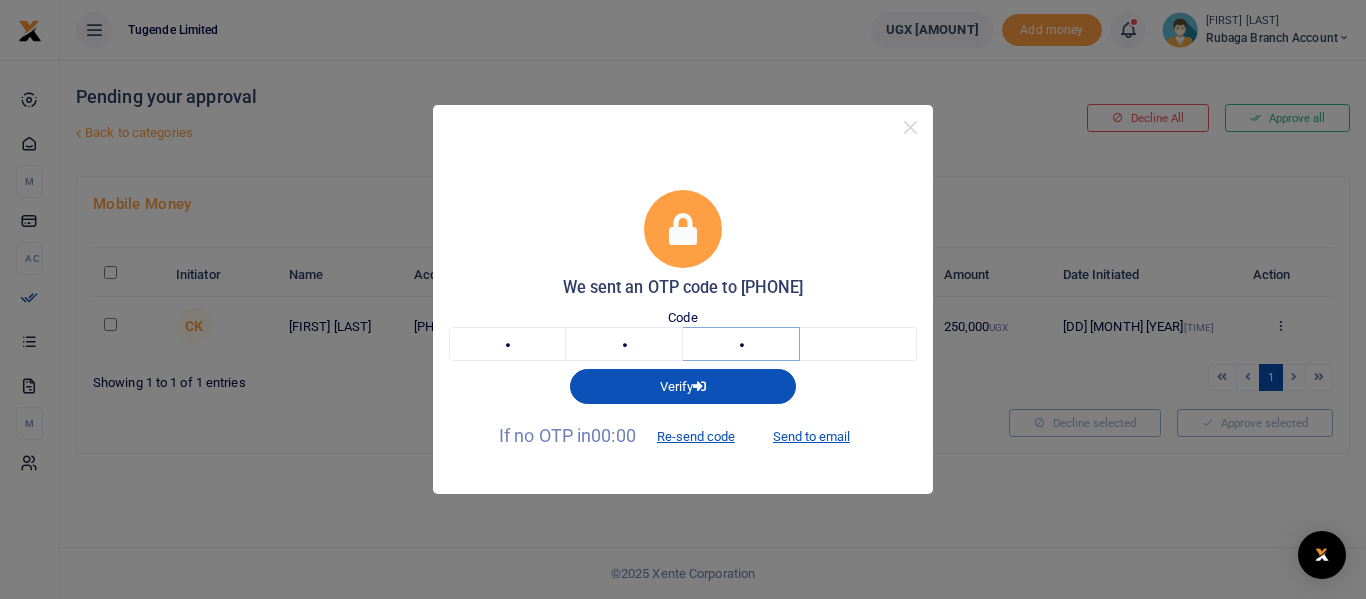type on "2" 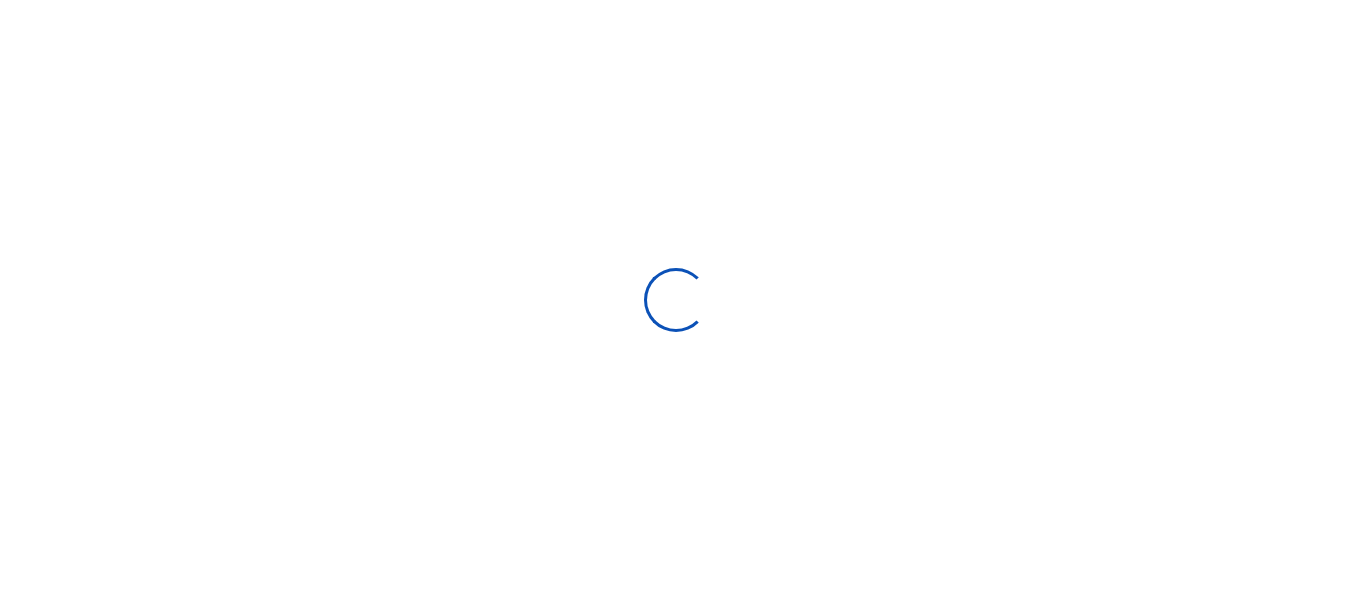 scroll, scrollTop: 0, scrollLeft: 0, axis: both 